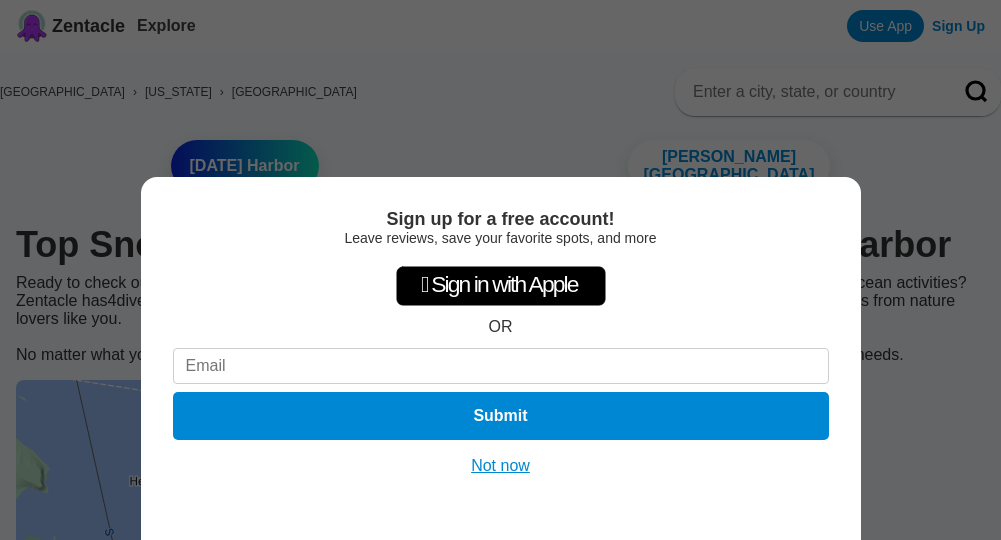 scroll, scrollTop: 0, scrollLeft: 0, axis: both 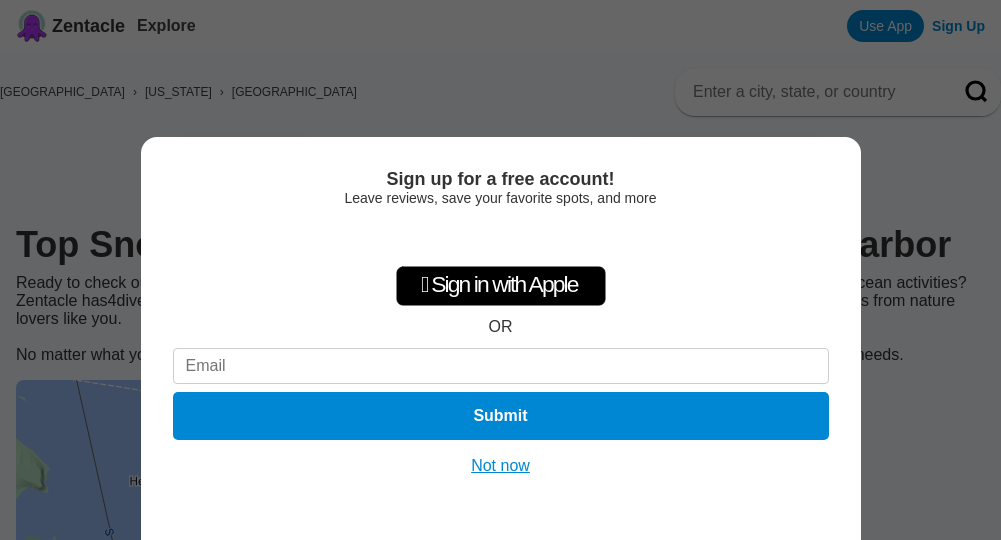 click on "Not now" at bounding box center [500, 466] 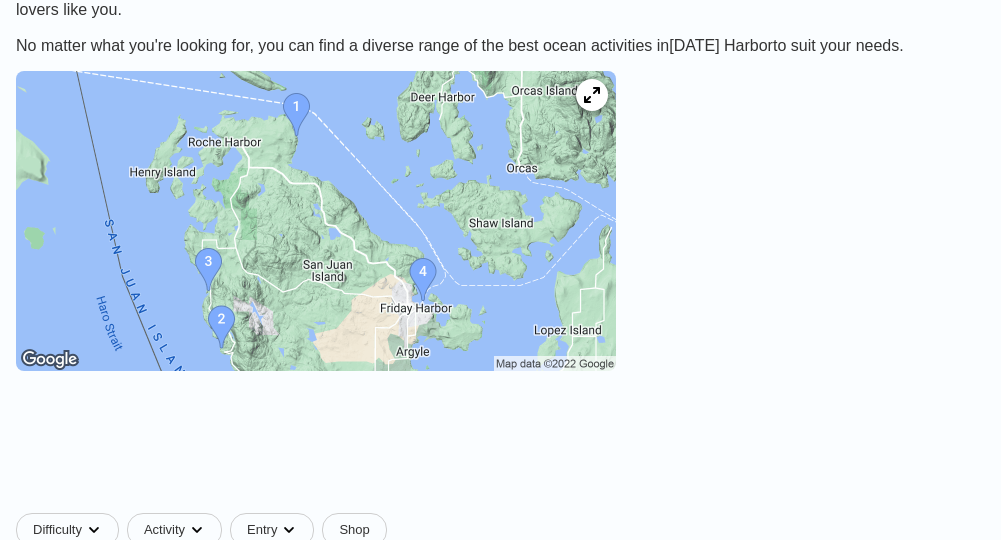 scroll, scrollTop: 296, scrollLeft: 0, axis: vertical 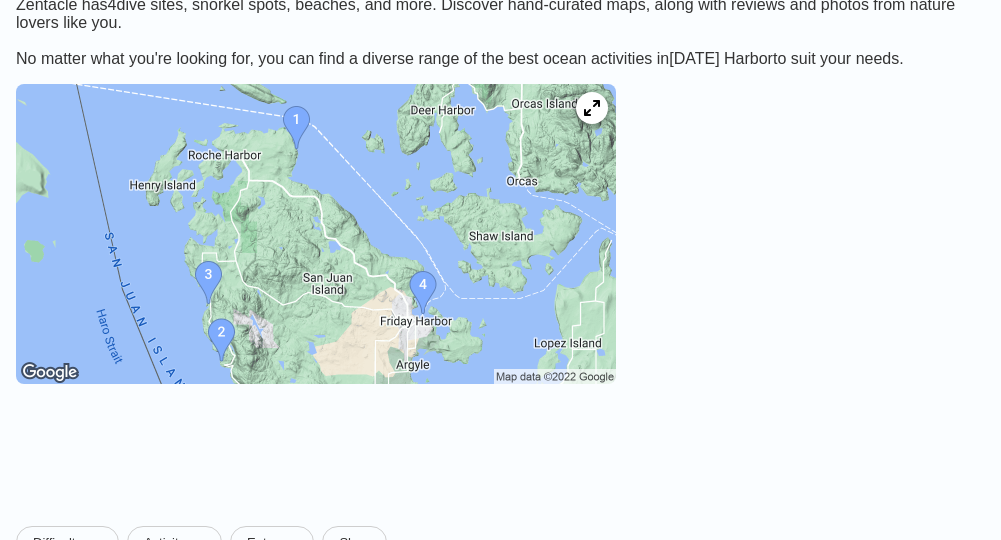 click at bounding box center (316, 234) 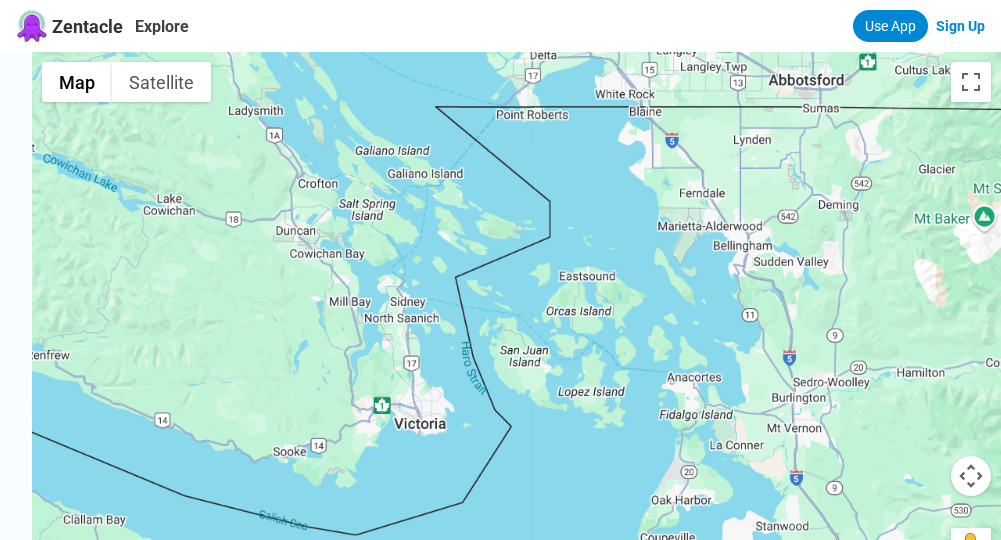 scroll, scrollTop: 0, scrollLeft: 0, axis: both 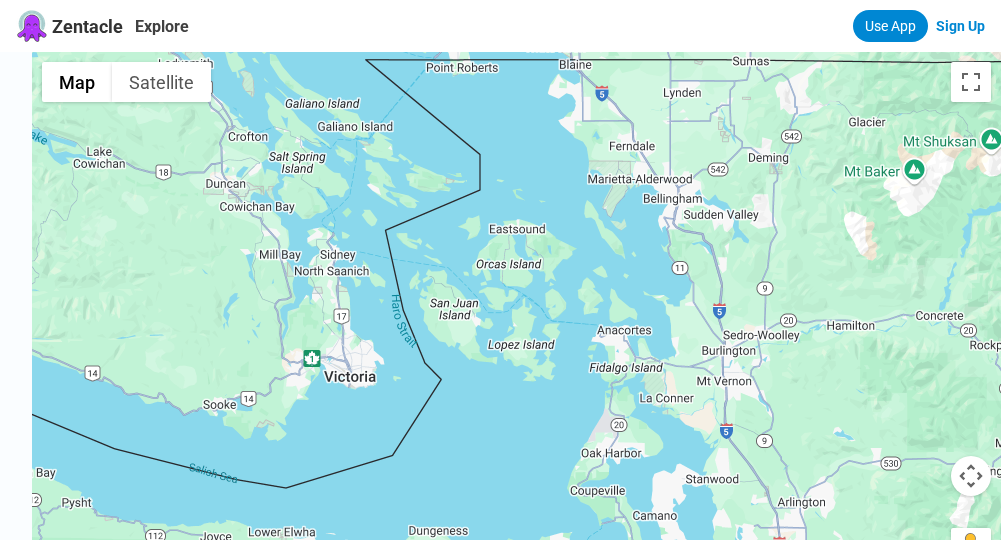 drag, startPoint x: 274, startPoint y: 244, endPoint x: 202, endPoint y: 197, distance: 85.98256 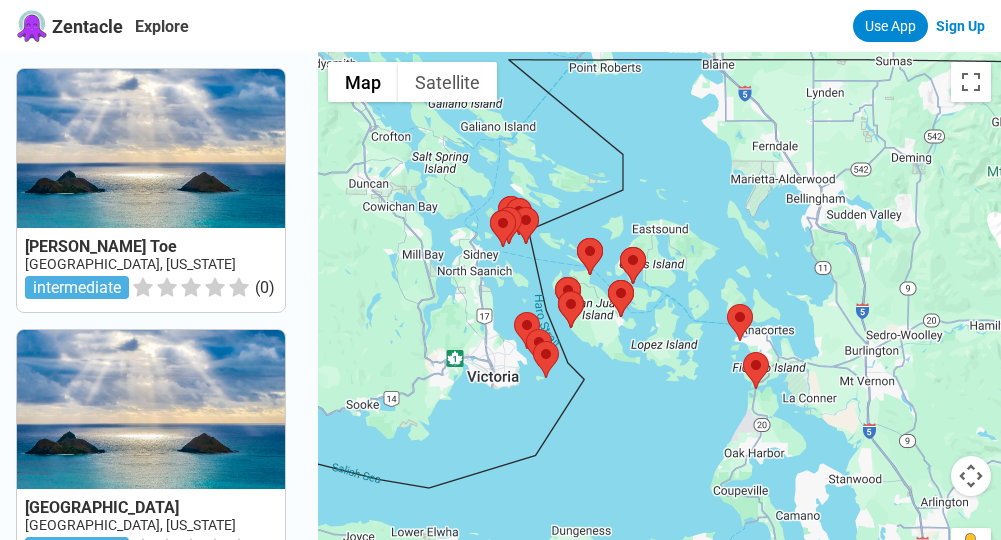 click at bounding box center [659, 322] 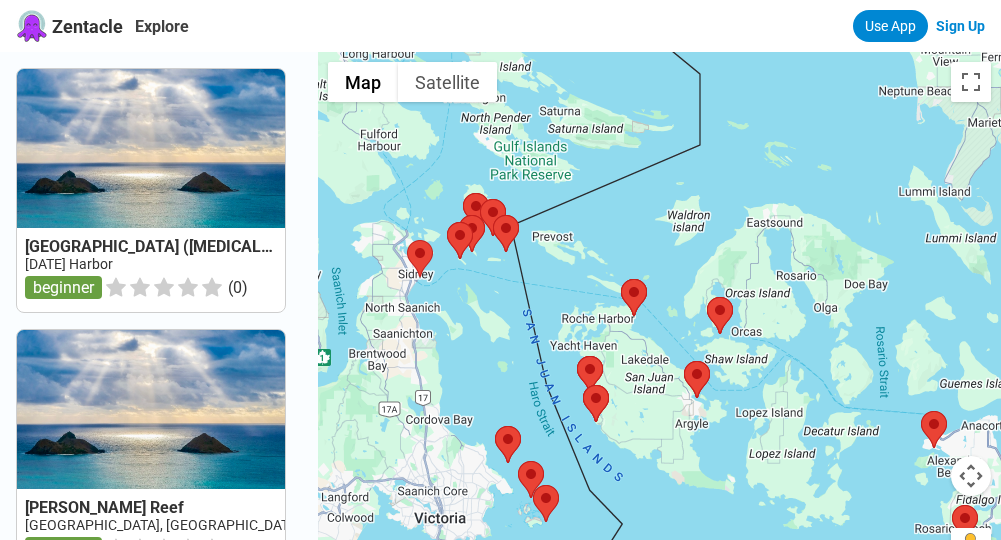 drag, startPoint x: 653, startPoint y: 320, endPoint x: 514, endPoint y: 339, distance: 140.29256 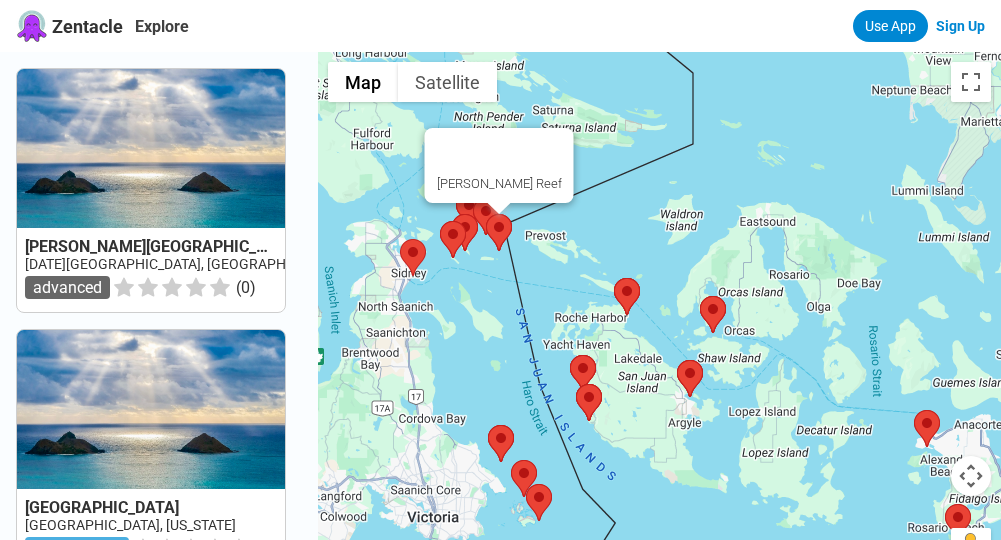 click at bounding box center [486, 214] 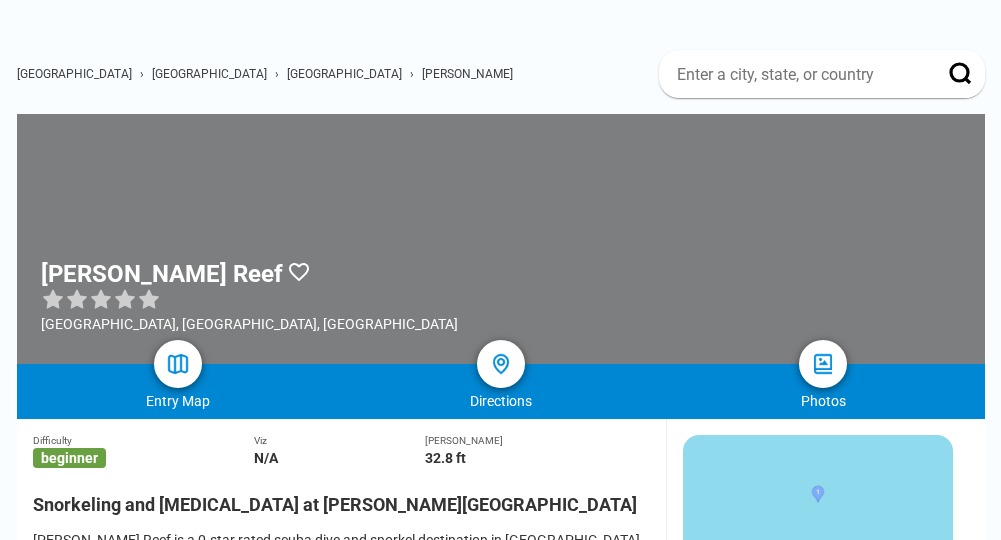scroll, scrollTop: 0, scrollLeft: 0, axis: both 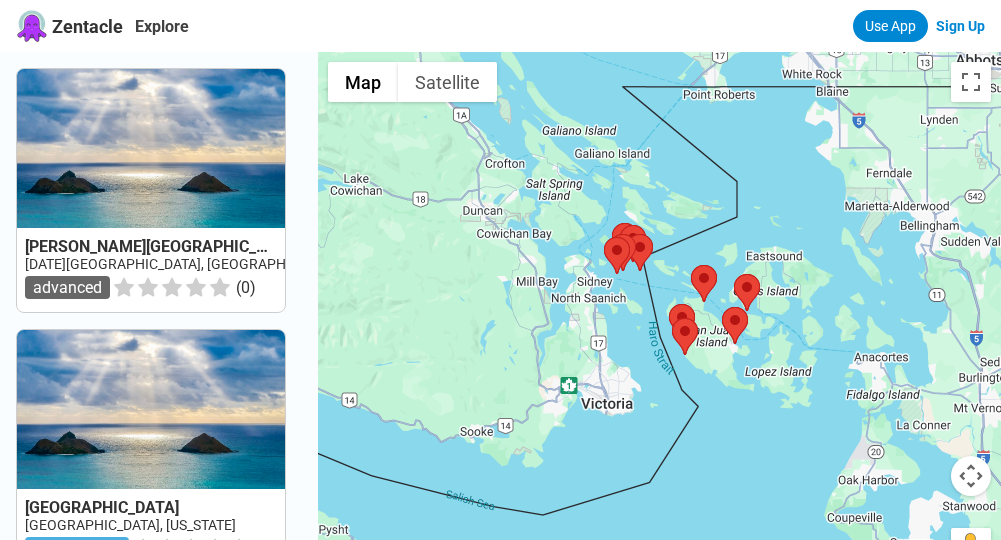 drag, startPoint x: 775, startPoint y: 448, endPoint x: 821, endPoint y: 428, distance: 50.159744 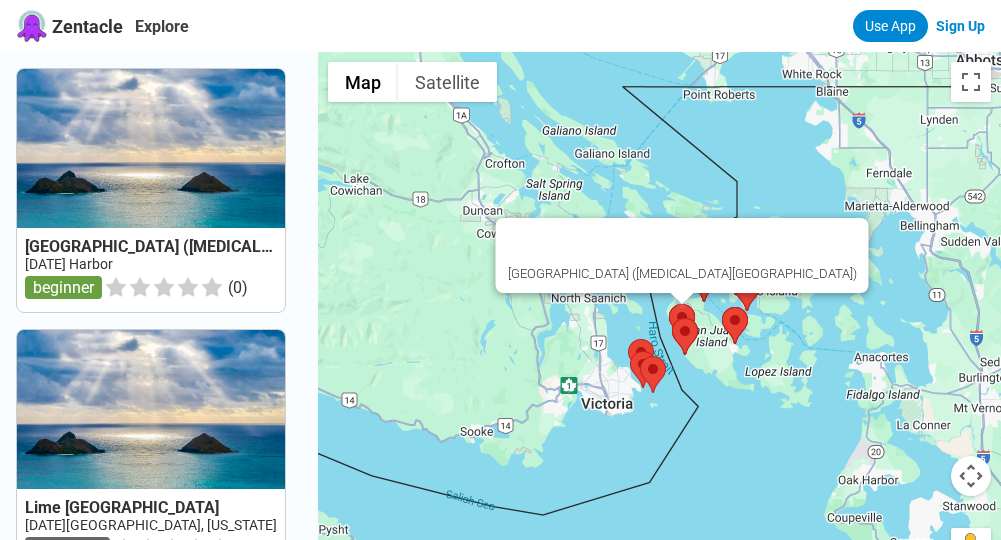click at bounding box center (669, 304) 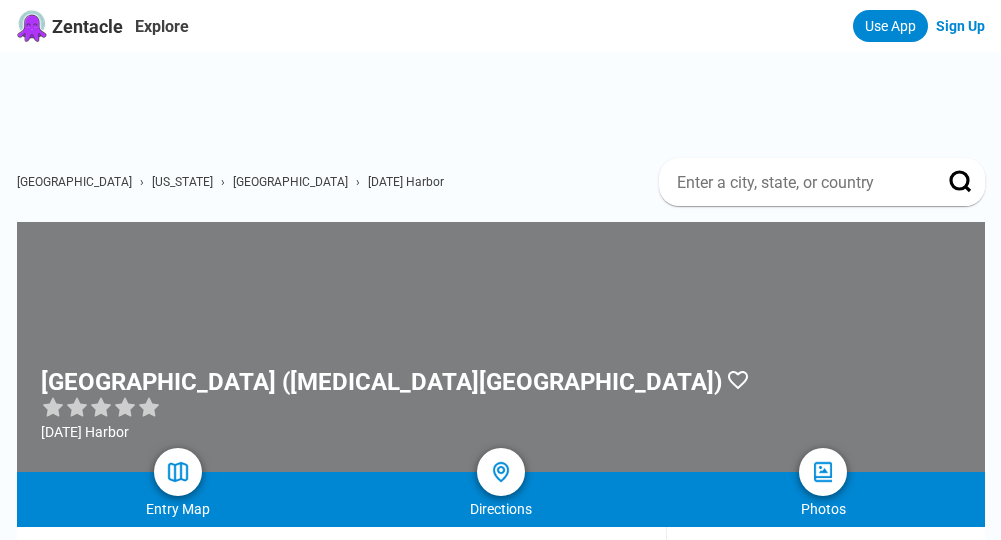 click at bounding box center (501, 347) 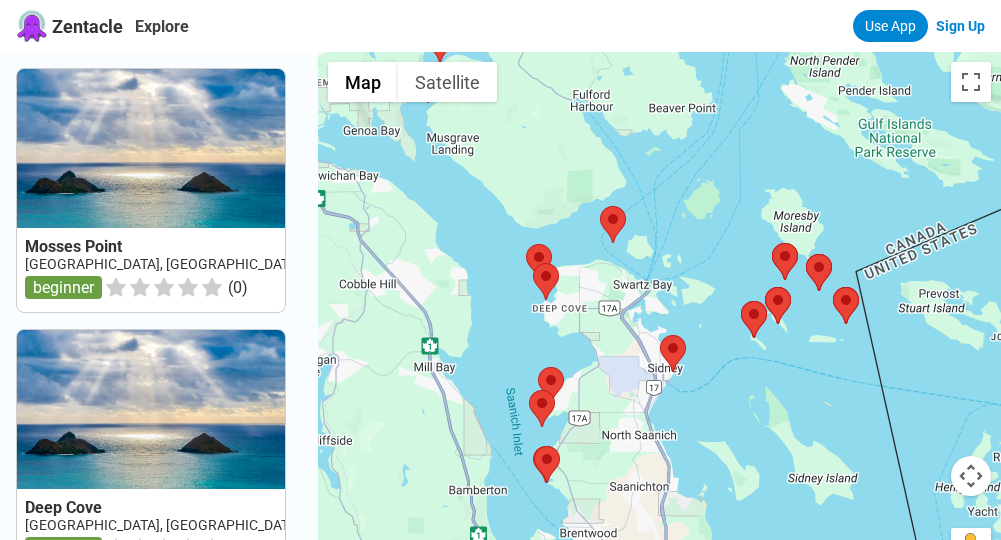 drag, startPoint x: 932, startPoint y: 245, endPoint x: 721, endPoint y: 187, distance: 218.82642 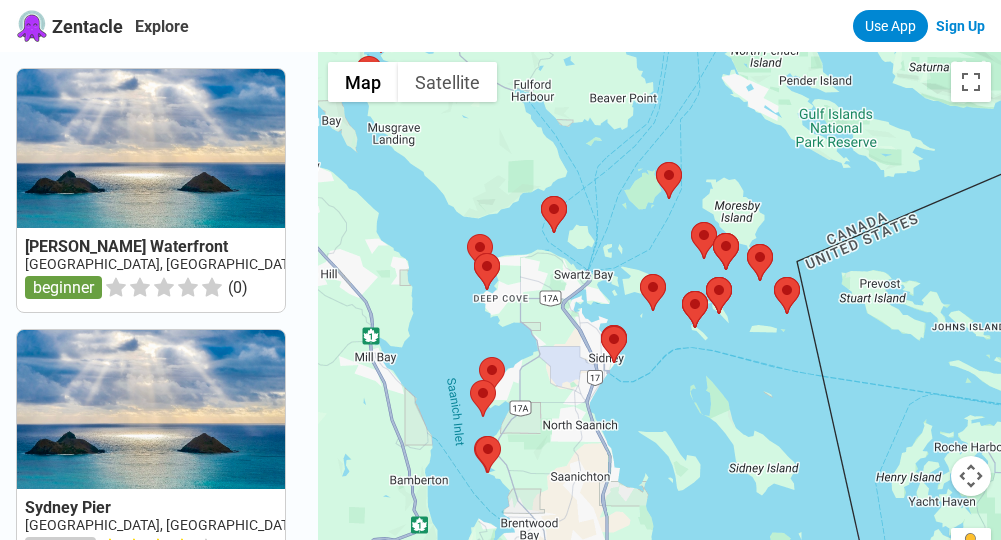 drag, startPoint x: 538, startPoint y: 192, endPoint x: 490, endPoint y: 190, distance: 48.04165 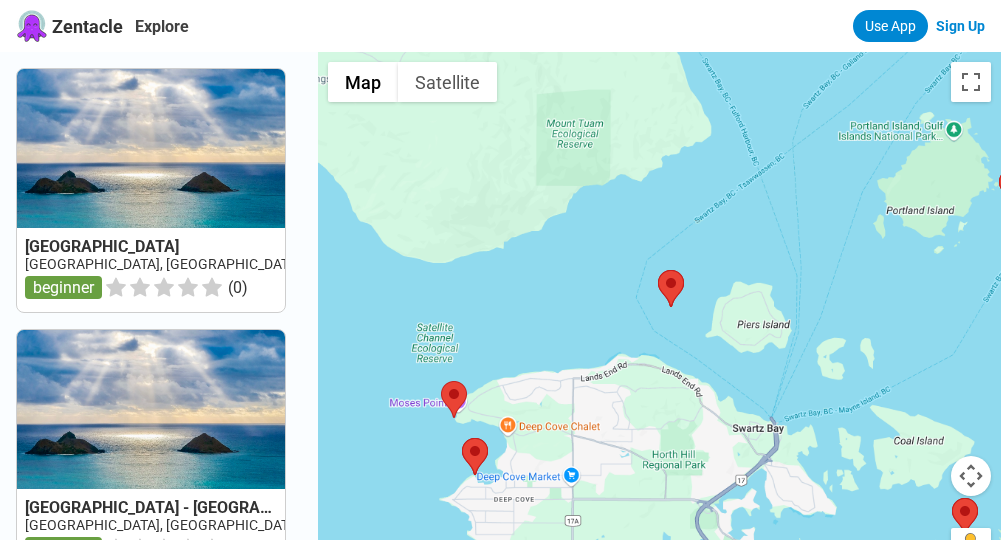 scroll, scrollTop: 1, scrollLeft: 0, axis: vertical 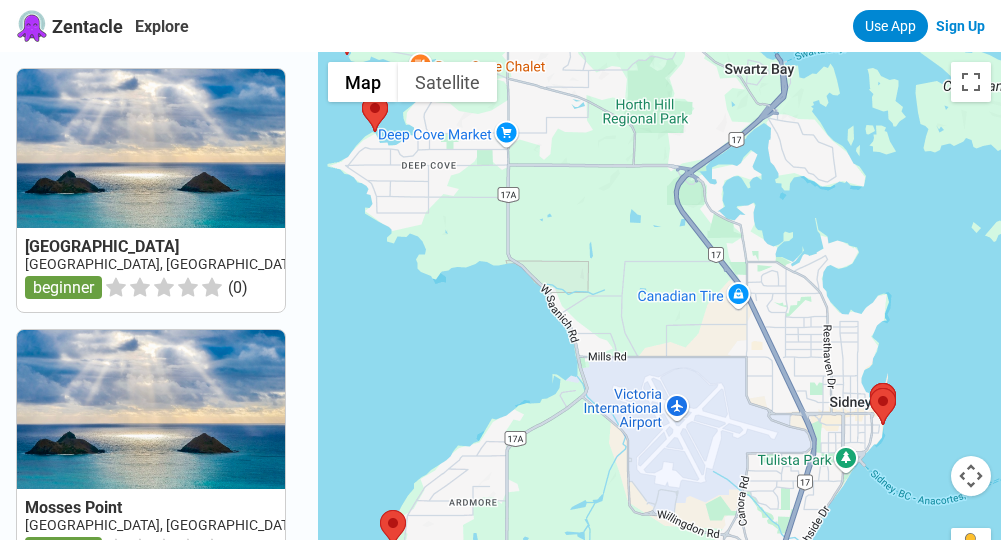 drag, startPoint x: 635, startPoint y: 387, endPoint x: 543, endPoint y: -59, distance: 455.38995 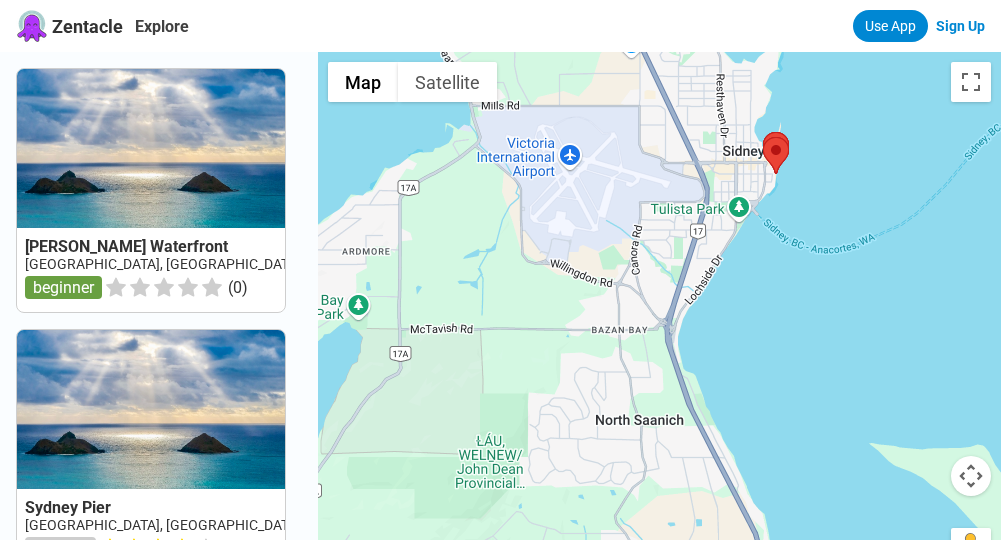 drag, startPoint x: 781, startPoint y: 410, endPoint x: 600, endPoint y: 23, distance: 427.2353 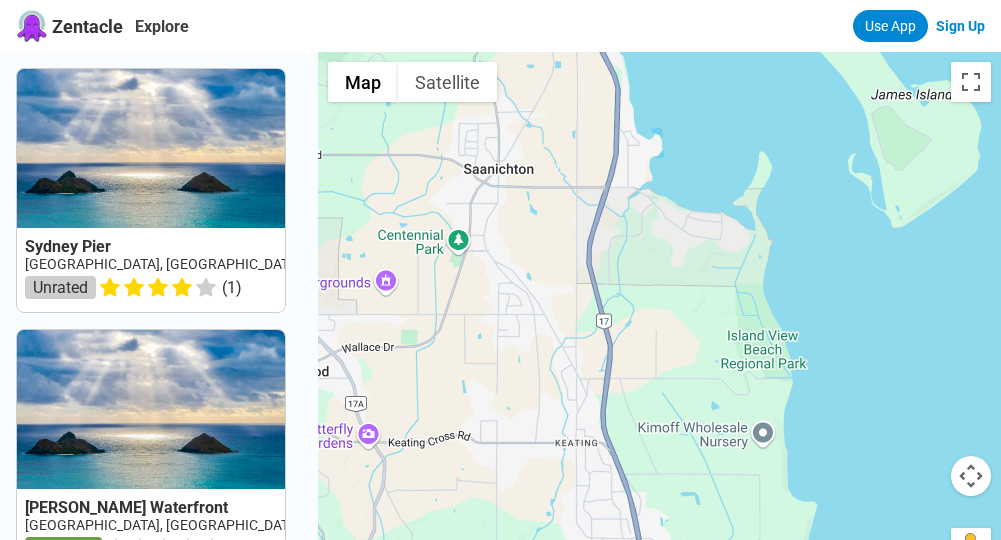 drag, startPoint x: 730, startPoint y: 376, endPoint x: 695, endPoint y: 109, distance: 269.28424 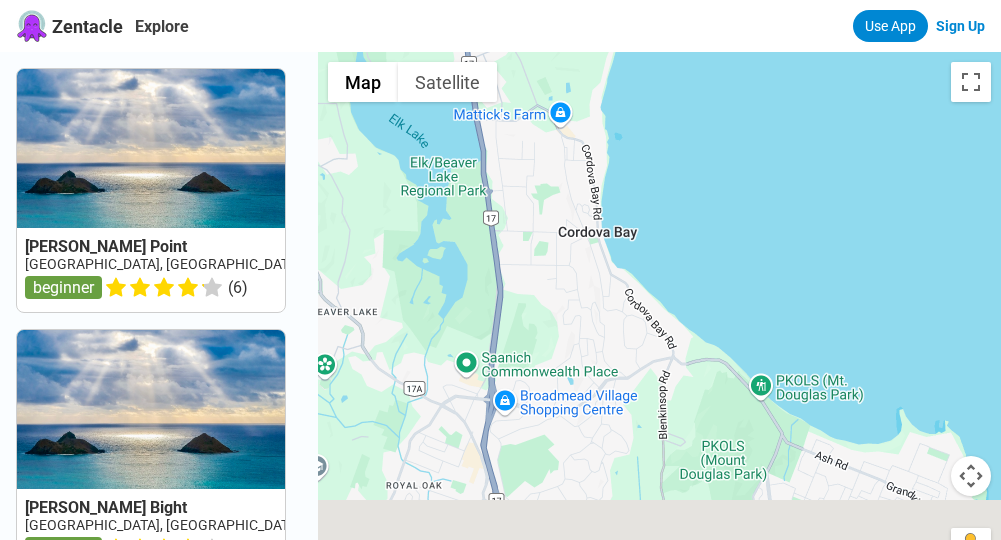 drag, startPoint x: 743, startPoint y: 412, endPoint x: 585, endPoint y: 16, distance: 426.35666 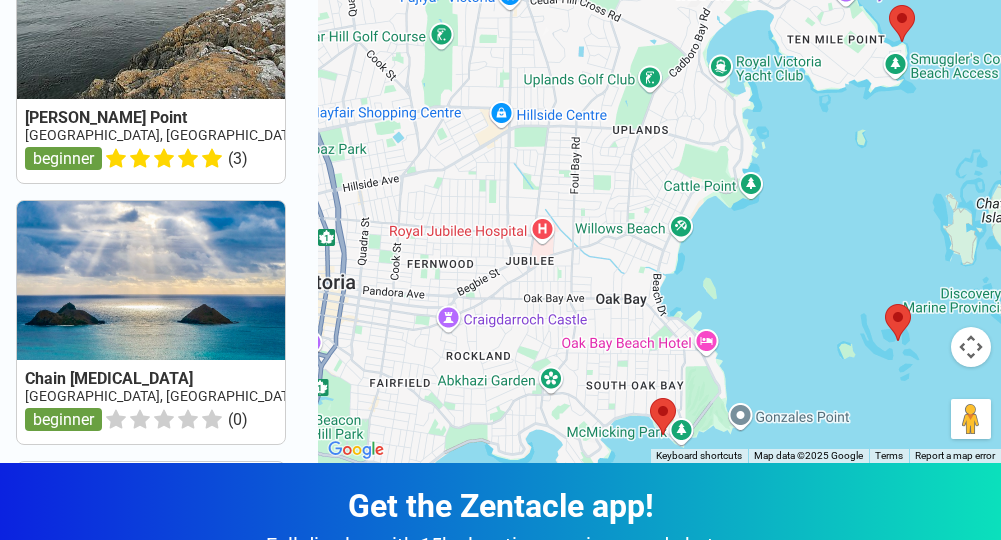 scroll, scrollTop: 131, scrollLeft: 0, axis: vertical 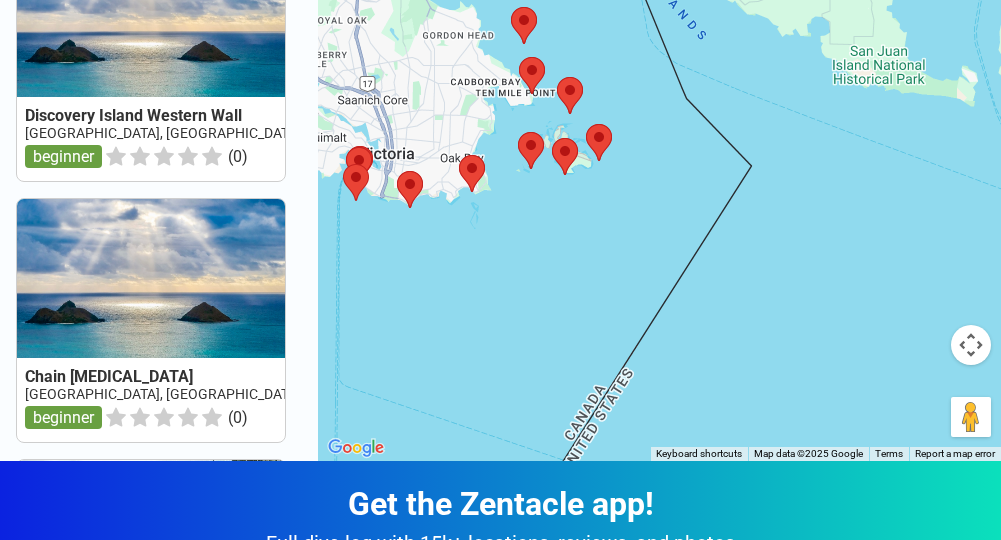 drag, startPoint x: 688, startPoint y: 211, endPoint x: 510, endPoint y: 336, distance: 217.50632 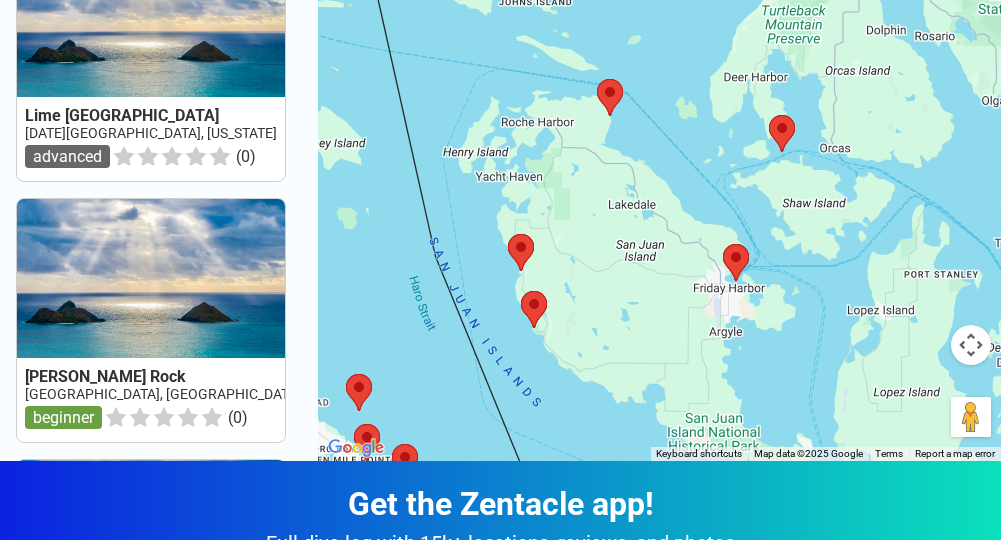 drag, startPoint x: 732, startPoint y: 110, endPoint x: 658, endPoint y: 398, distance: 297.355 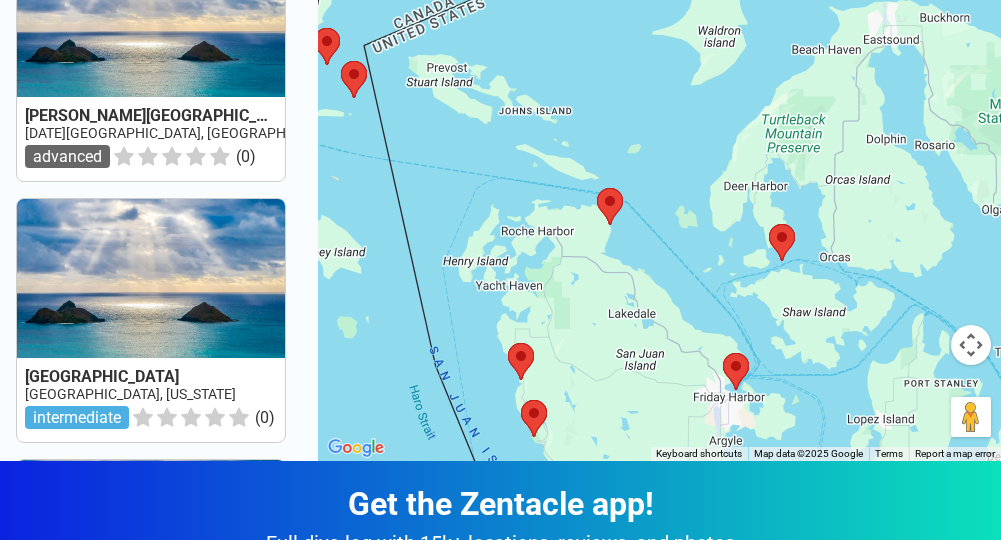 drag, startPoint x: 621, startPoint y: 55, endPoint x: 621, endPoint y: 135, distance: 80 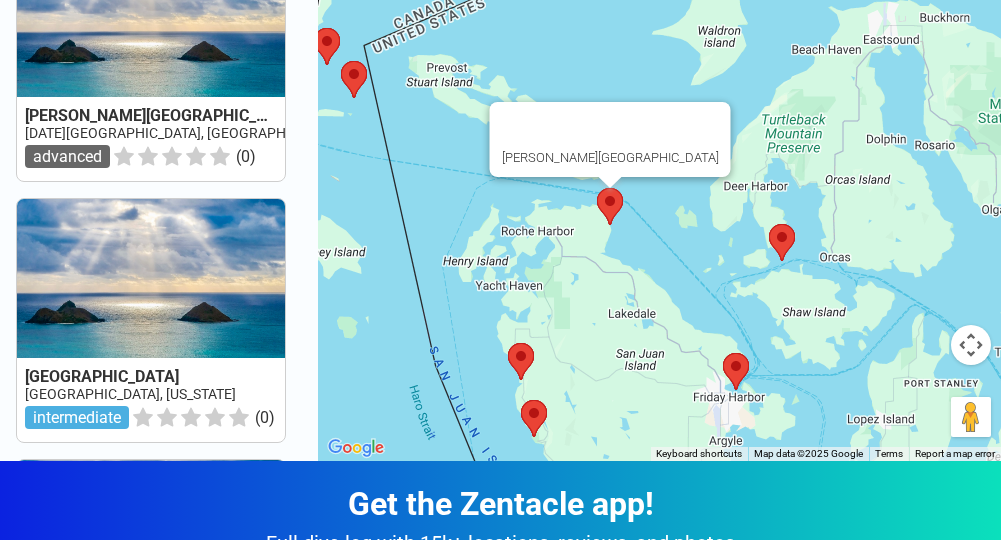 click at bounding box center (597, 188) 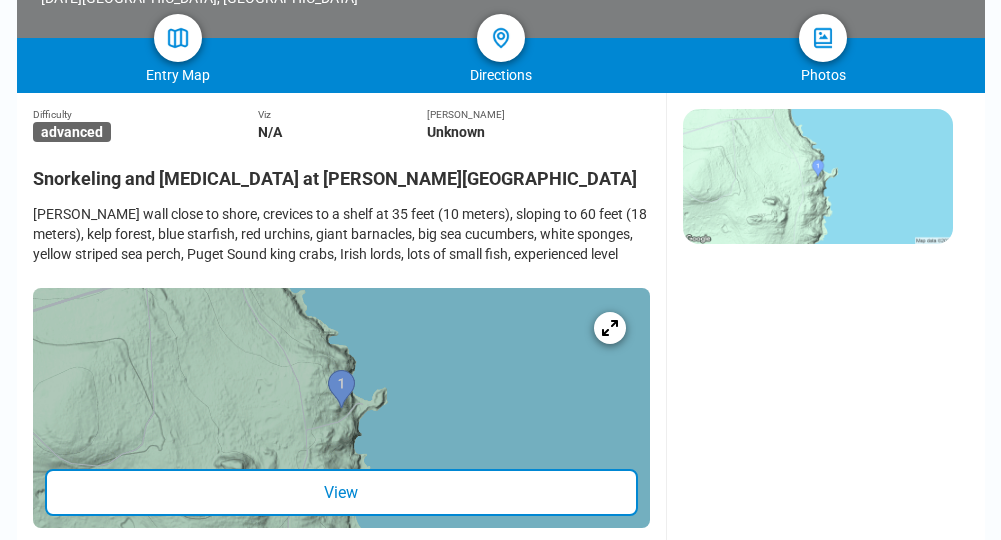 scroll, scrollTop: 450, scrollLeft: 0, axis: vertical 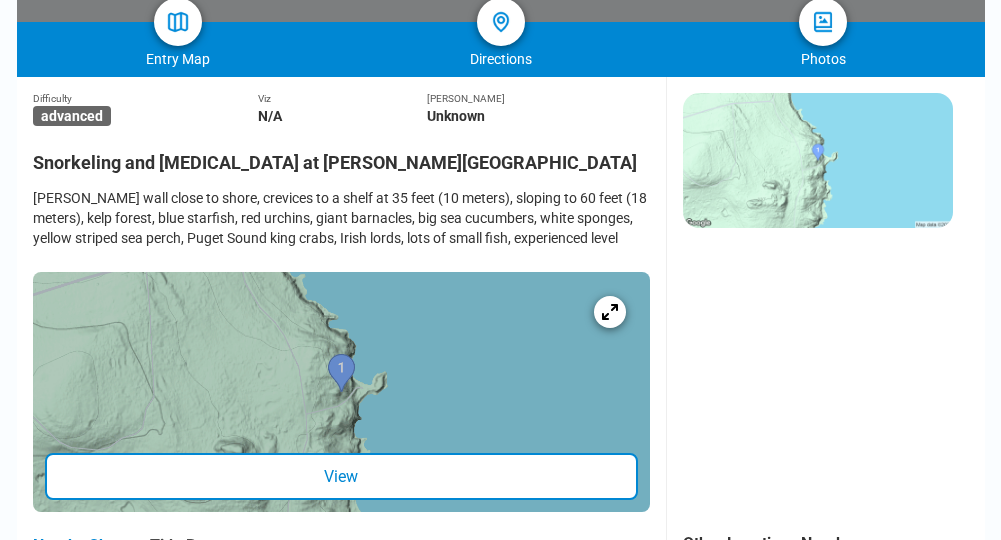 click on "[PERSON_NAME] wall close to shore, crevices to a shelf at 35 feet (10 meters), sloping to 60 feet (18 meters), kelp forest, blue starfish, red urchins, giant barnacles, big sea cucumbers, white sponges, yellow striped sea perch, Puget Sound king crabs, Irish lords, lots of small fish, experienced level" at bounding box center [341, 218] 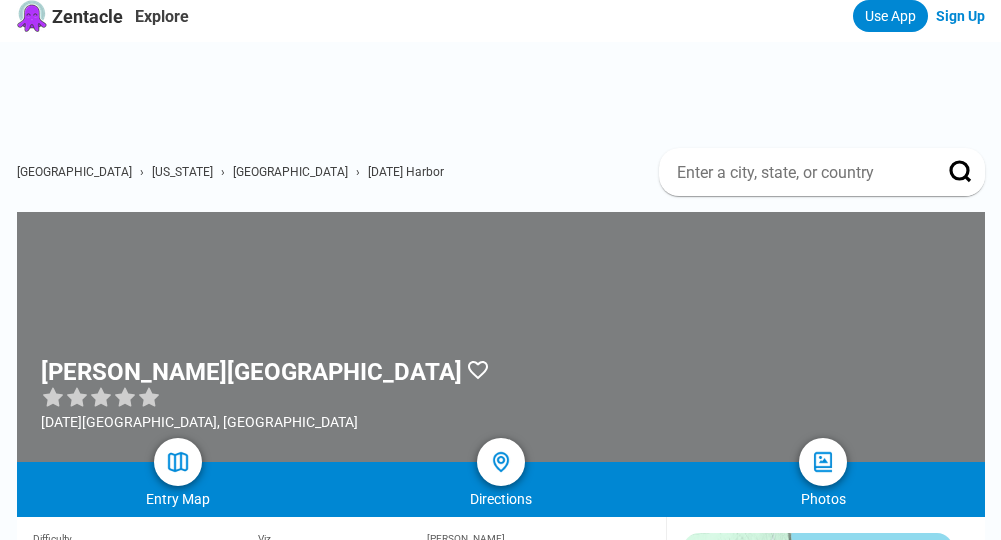 scroll, scrollTop: 0, scrollLeft: 0, axis: both 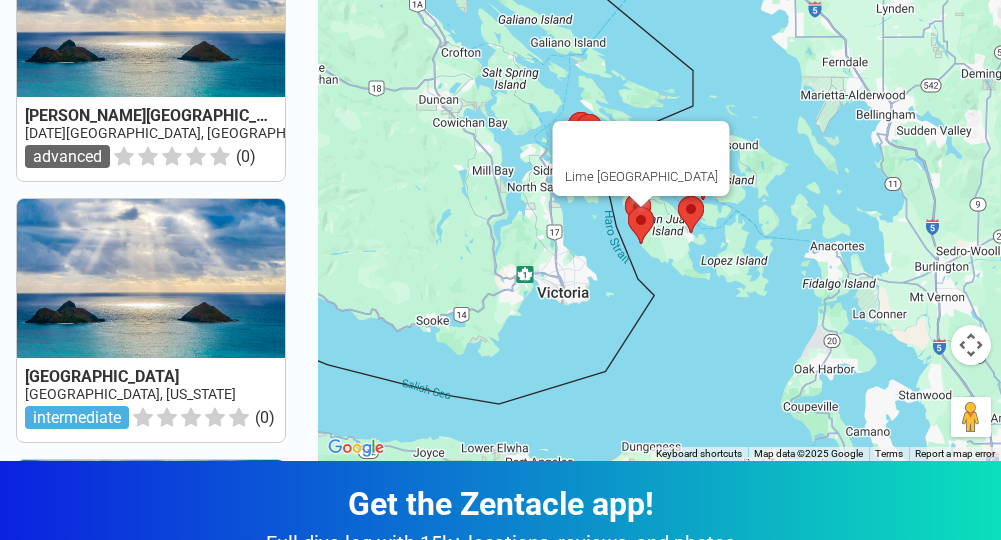 click at bounding box center [628, 207] 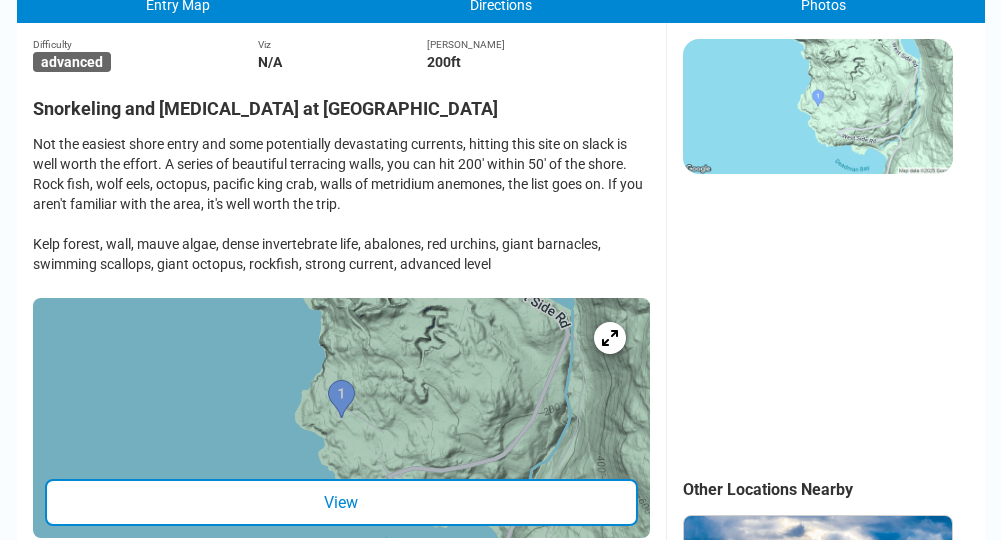 scroll, scrollTop: 498, scrollLeft: 0, axis: vertical 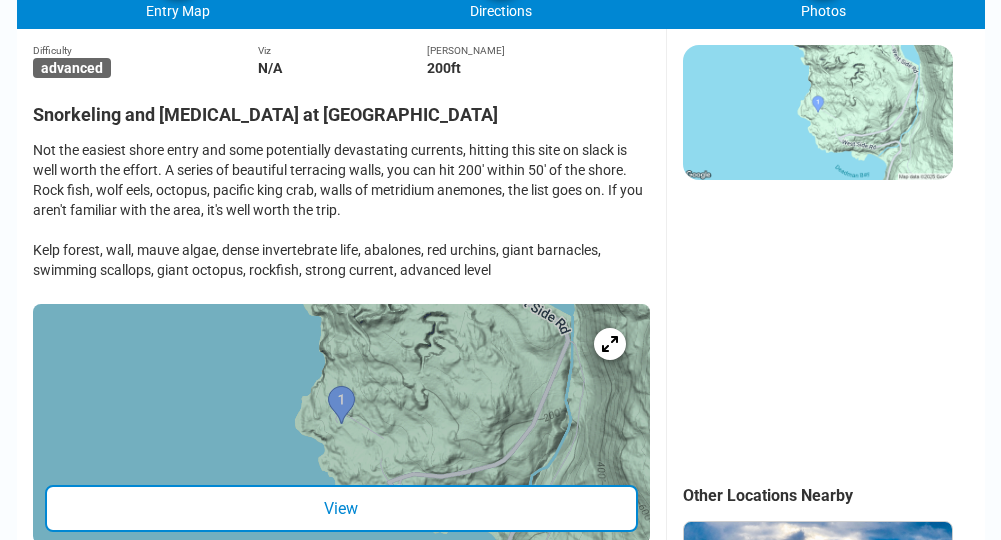 click on "Not the easiest shore entry and some potentially devastating currents, hitting this site on slack is well worth the effort. A series of beautiful terracing walls, you can hit 200' within 50' of the shore. Rock fish, wolf eels, octopus, pacific king crab, walls of metridium anemones, the list goes on. If you aren't familiar with the area, it's well worth the trip.
Kelp forest, wall, mauve algae, dense invertebrate life, abalones, red urchins, giant barnacles, swimming scallops, giant octopus, rockfish, strong current, advanced level" at bounding box center [341, 210] 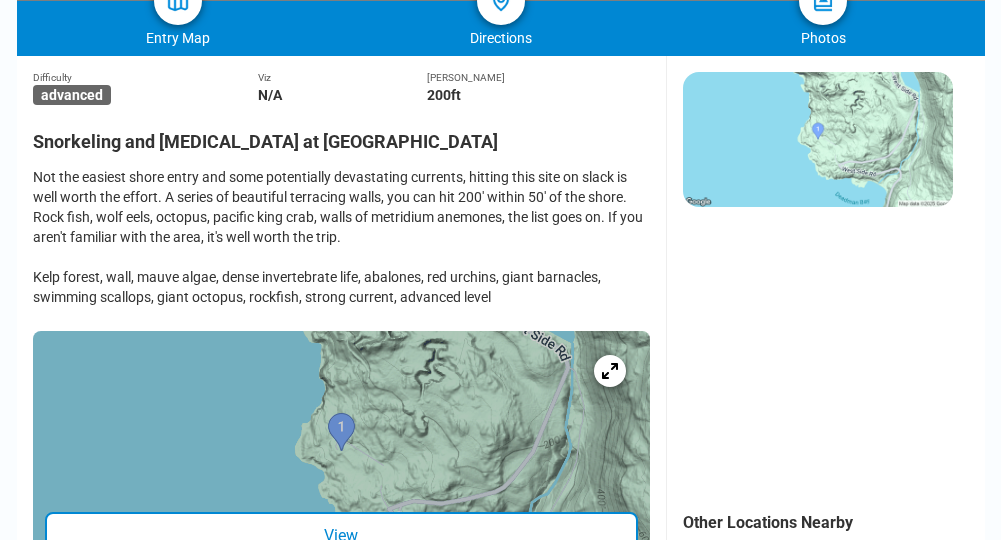 scroll, scrollTop: 475, scrollLeft: 0, axis: vertical 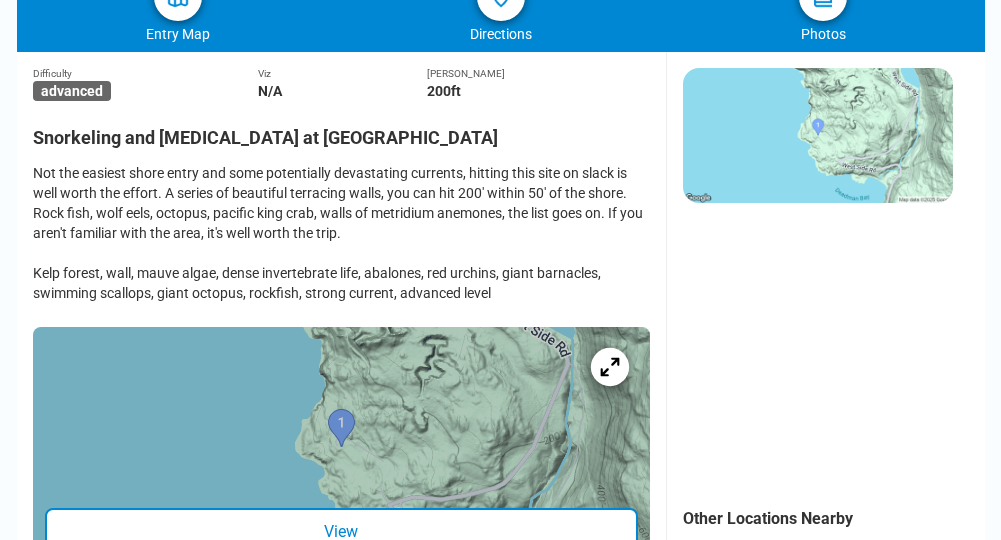 click 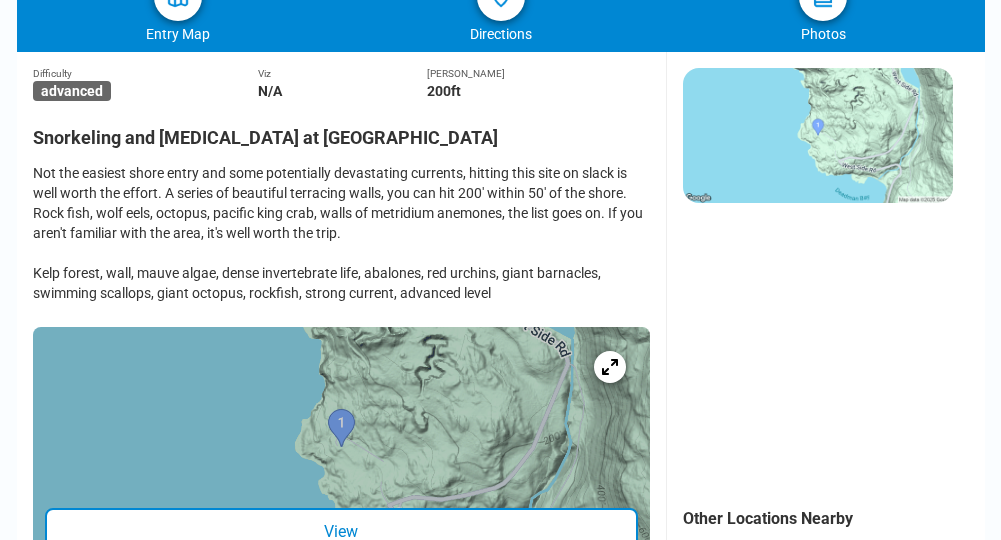 click on "Not the easiest shore entry and some potentially devastating currents, hitting this site on slack is well worth the effort. A series of beautiful terracing walls, you can hit 200' within 50' of the shore. Rock fish, wolf eels, octopus, pacific king crab, walls of metridium anemones, the list goes on. If you aren't familiar with the area, it's well worth the trip.
Kelp forest, wall, mauve algae, dense invertebrate life, abalones, red urchins, giant barnacles, swimming scallops, giant octopus, rockfish, strong current, advanced level" at bounding box center (341, 233) 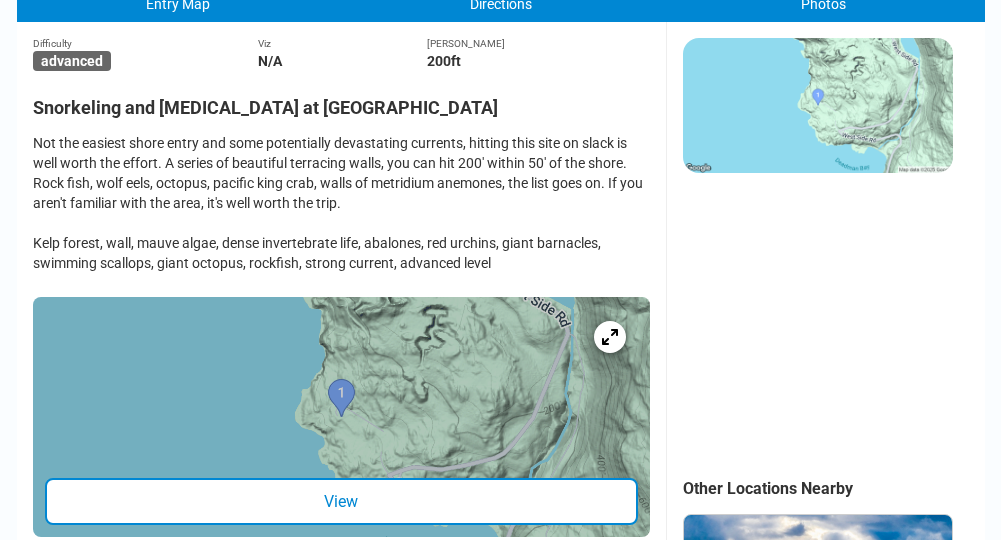 scroll, scrollTop: 493, scrollLeft: 0, axis: vertical 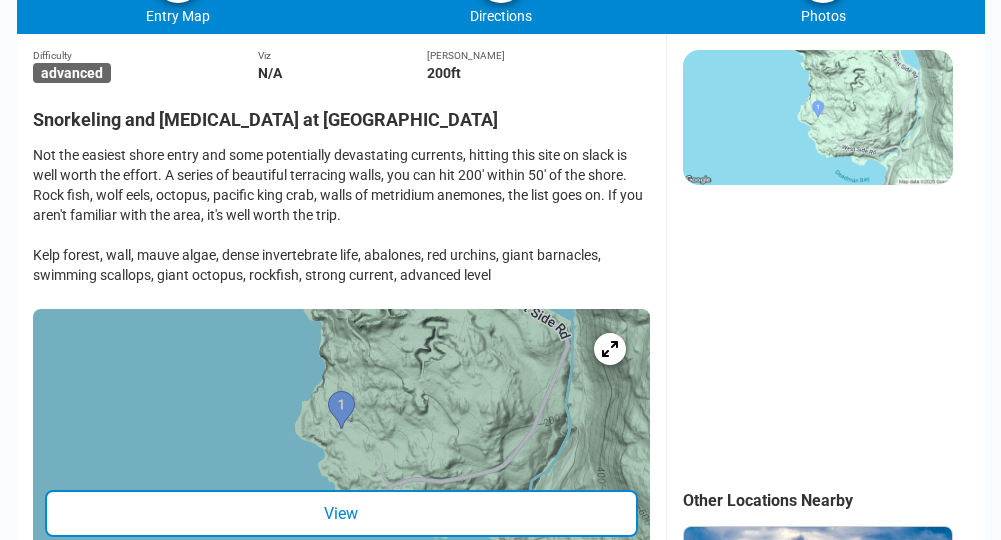 click on "Not the easiest shore entry and some potentially devastating currents, hitting this site on slack is well worth the effort. A series of beautiful terracing walls, you can hit 200' within 50' of the shore. Rock fish, wolf eels, octopus, pacific king crab, walls of metridium anemones, the list goes on. If you aren't familiar with the area, it's well worth the trip.
Kelp forest, wall, mauve algae, dense invertebrate life, abalones, red urchins, giant barnacles, swimming scallops, giant octopus, rockfish, strong current, advanced level" at bounding box center [341, 215] 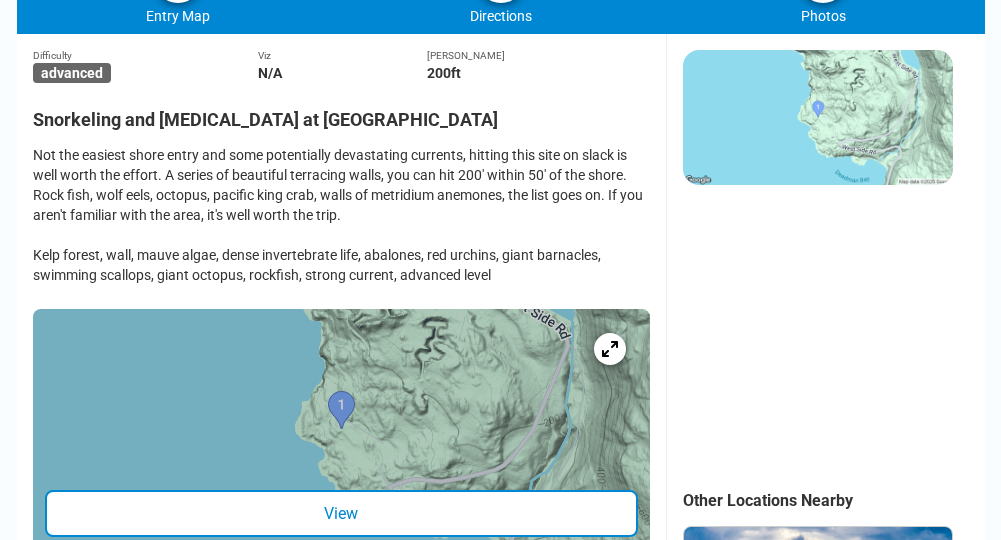 click on "Not the easiest shore entry and some potentially devastating currents, hitting this site on slack is well worth the effort. A series of beautiful terracing walls, you can hit 200' within 50' of the shore. Rock fish, wolf eels, octopus, pacific king crab, walls of metridium anemones, the list goes on. If you aren't familiar with the area, it's well worth the trip.
Kelp forest, wall, mauve algae, dense invertebrate life, abalones, red urchins, giant barnacles, swimming scallops, giant octopus, rockfish, strong current, advanced level" at bounding box center [341, 215] 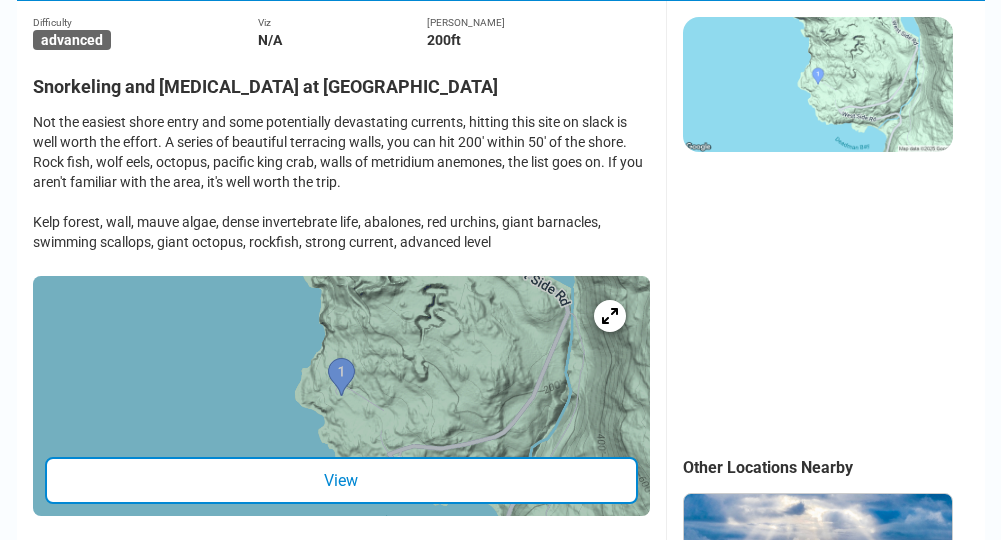 scroll, scrollTop: 530, scrollLeft: 0, axis: vertical 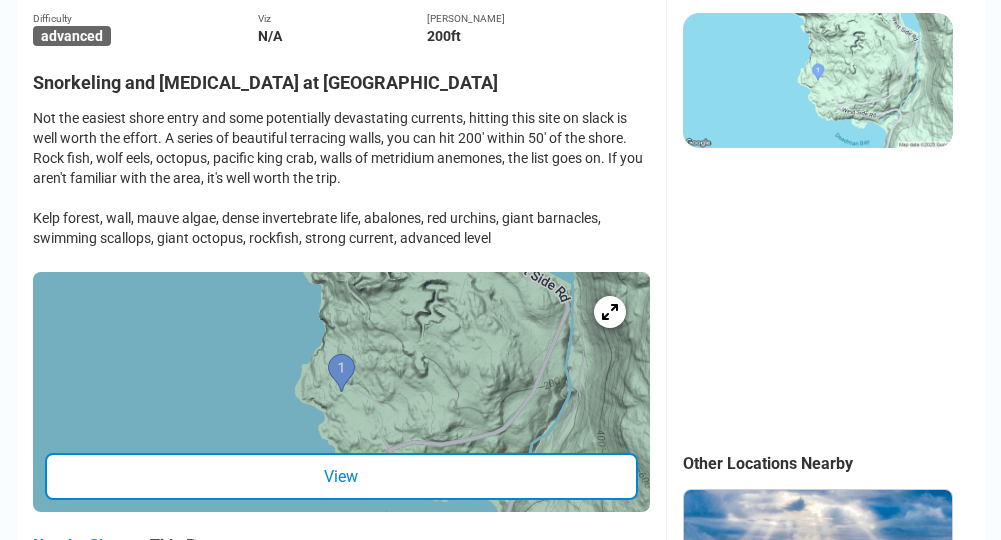 click on "Not the easiest shore entry and some potentially devastating currents, hitting this site on slack is well worth the effort. A series of beautiful terracing walls, you can hit 200' within 50' of the shore. Rock fish, wolf eels, octopus, pacific king crab, walls of metridium anemones, the list goes on. If you aren't familiar with the area, it's well worth the trip.
Kelp forest, wall, mauve algae, dense invertebrate life, abalones, red urchins, giant barnacles, swimming scallops, giant octopus, rockfish, strong current, advanced level" at bounding box center [341, 178] 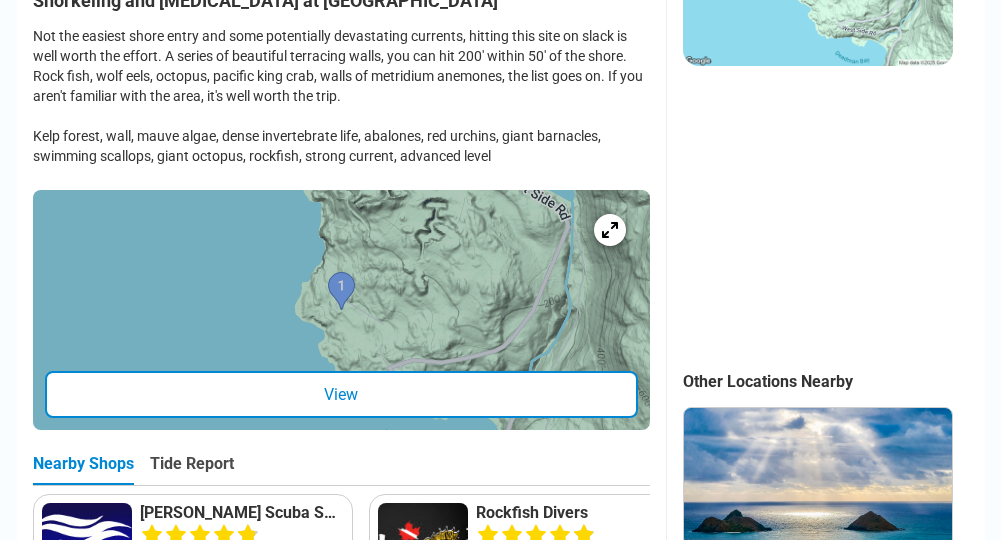 scroll, scrollTop: 614, scrollLeft: 0, axis: vertical 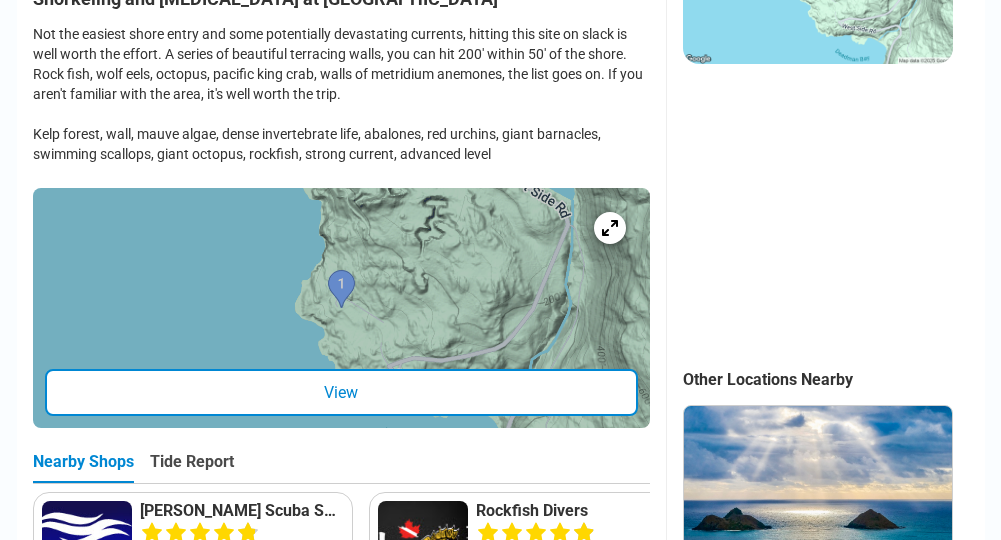 click on "View" at bounding box center [341, 392] 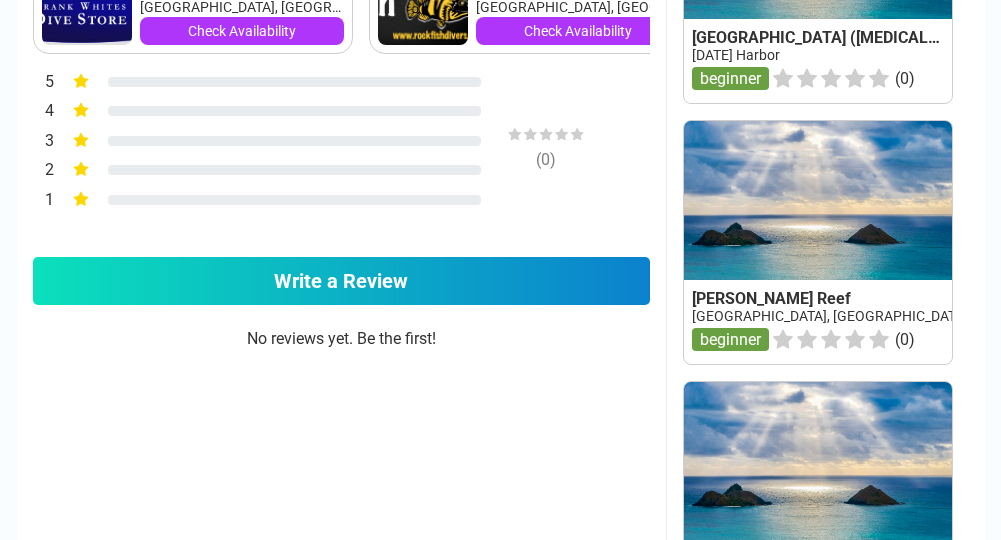 scroll, scrollTop: 1126, scrollLeft: 0, axis: vertical 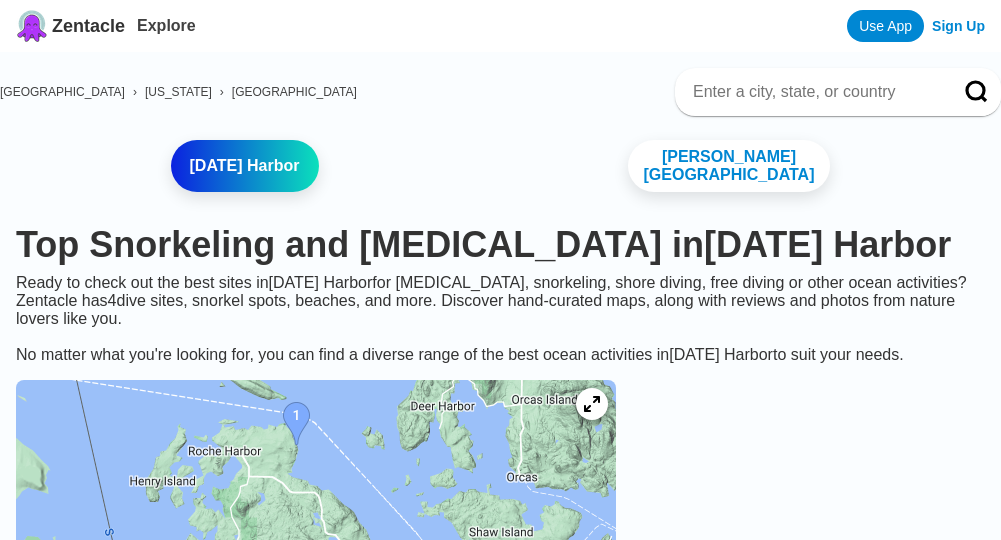 click on "Ready to check out the best sites in  [DATE][GEOGRAPHIC_DATA]  for [MEDICAL_DATA], snorkeling, shore diving, free diving or other ocean activities? [GEOGRAPHIC_DATA] has  4  dive sites, snorkel spots, beaches, and more. Discover hand-curated maps, along with reviews and photos from nature lovers like you.
No matter what you're looking for, you can find a diverse range of the best ocean activities in  [DATE][GEOGRAPHIC_DATA]  to suit your needs." at bounding box center [500, 319] 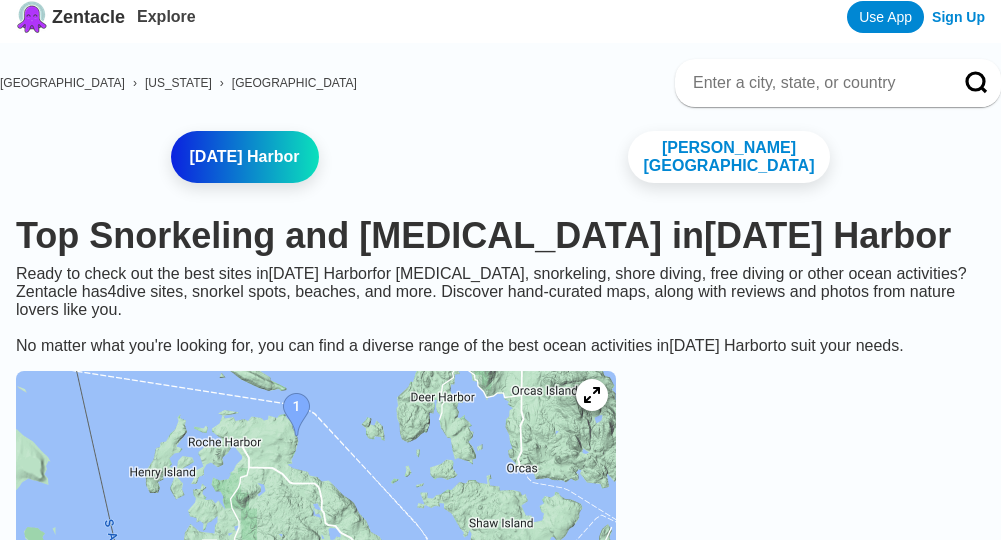 scroll, scrollTop: 0, scrollLeft: 0, axis: both 